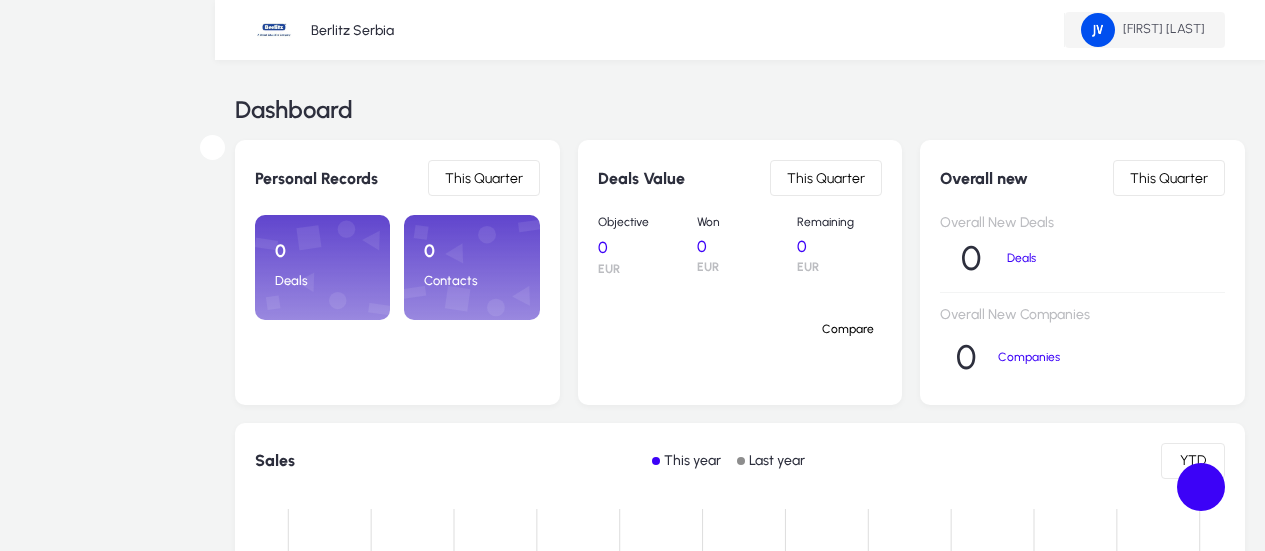 scroll, scrollTop: 0, scrollLeft: 0, axis: both 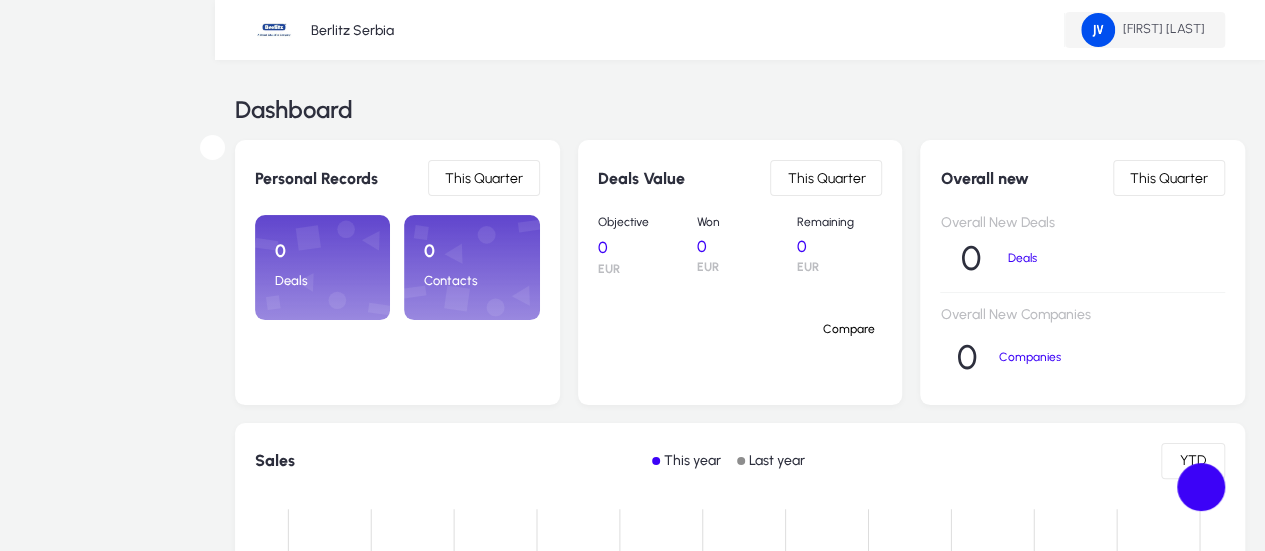 click at bounding box center [1145, 30] 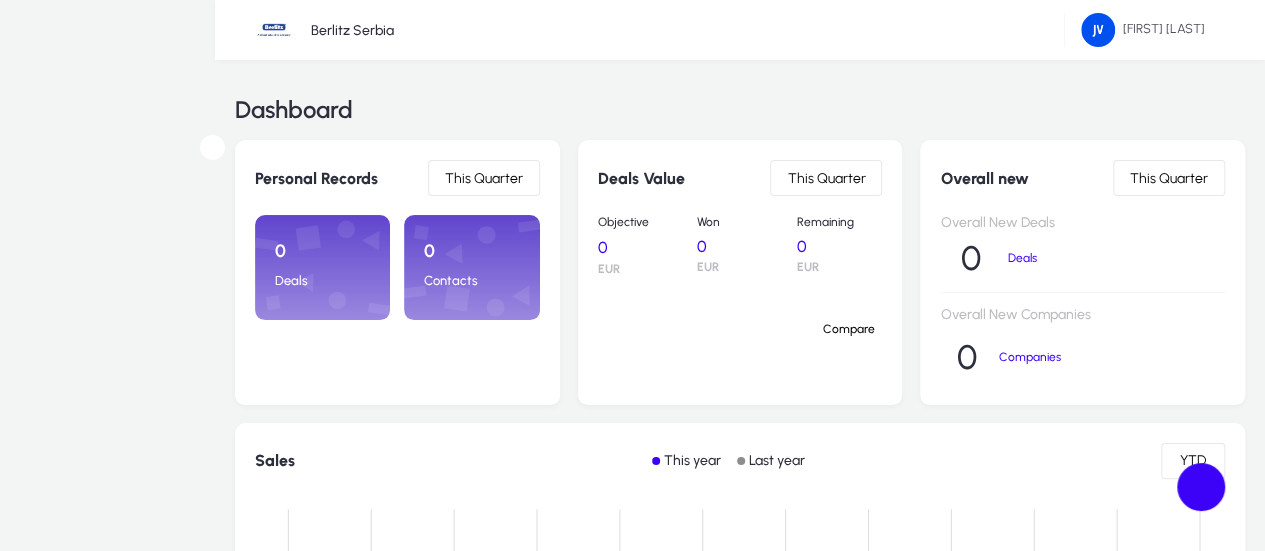 click at bounding box center (632, 723) 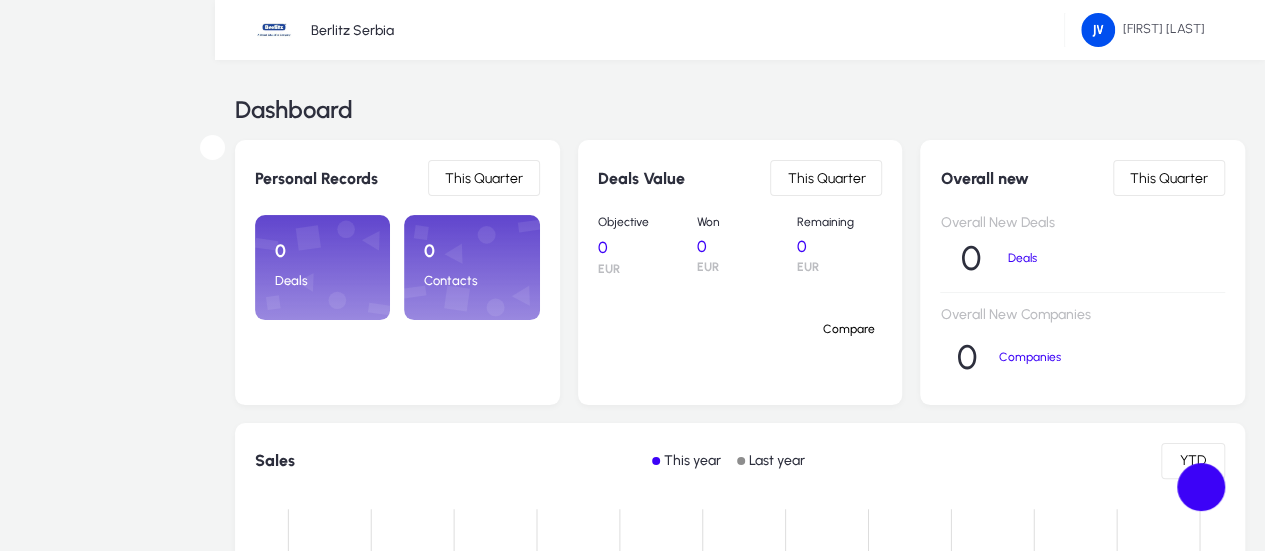 scroll, scrollTop: 0, scrollLeft: 0, axis: both 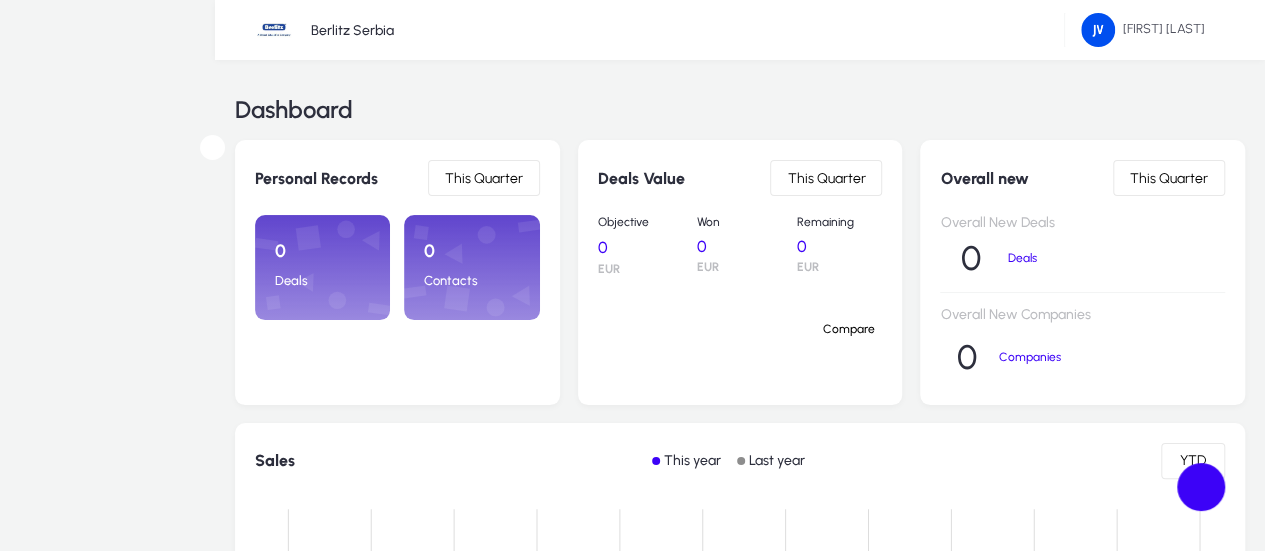 click on "Finance" at bounding box center (41, 833) 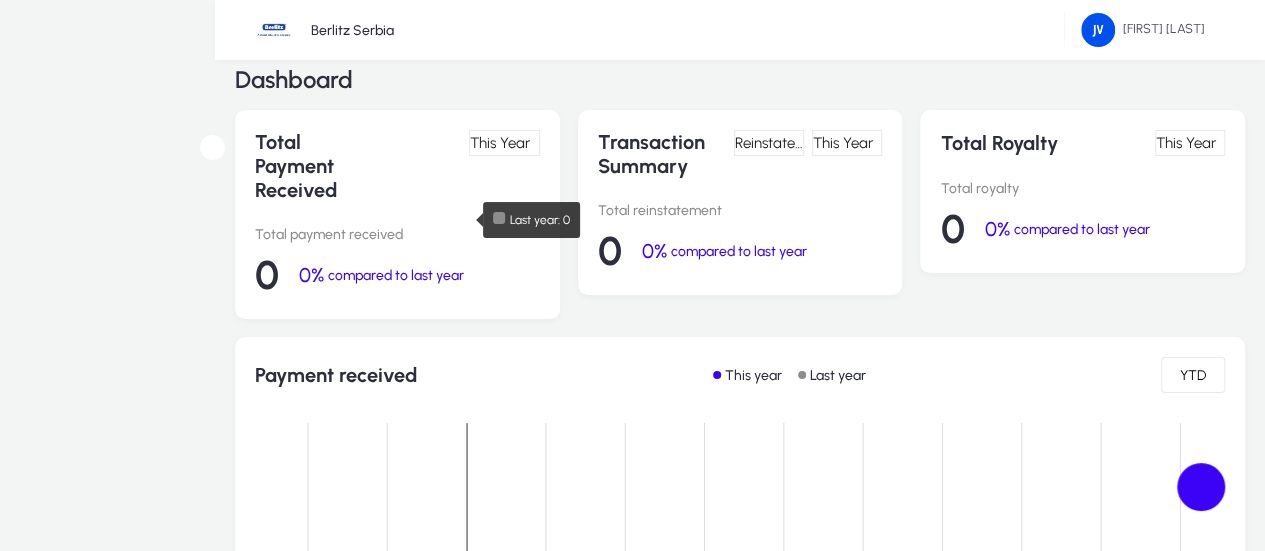 scroll, scrollTop: 0, scrollLeft: 0, axis: both 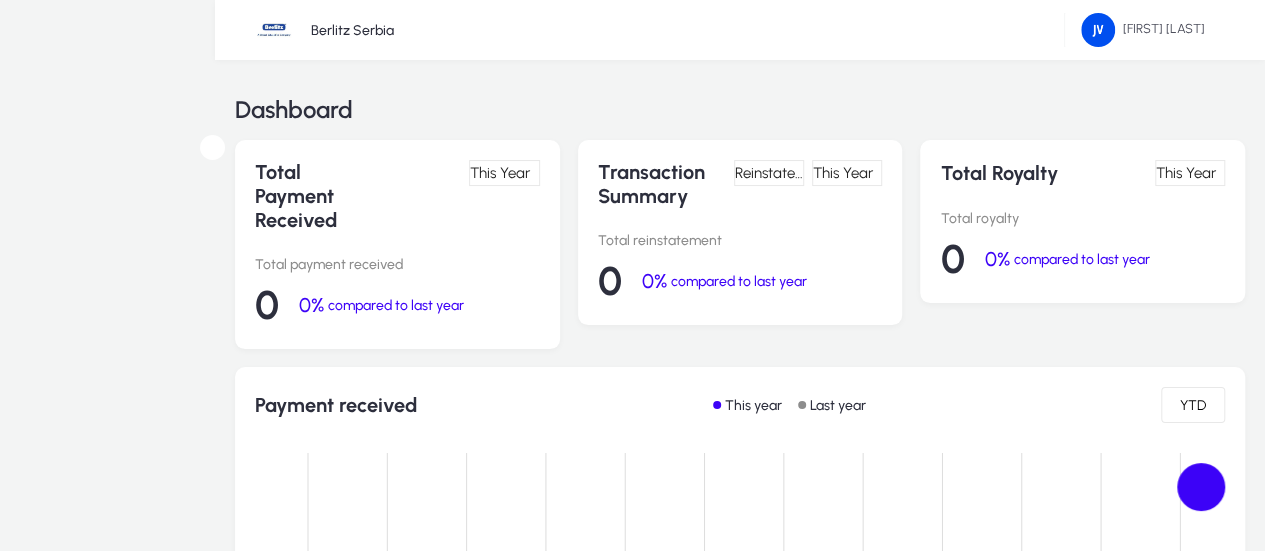 click on "Finance" at bounding box center [0, 0] 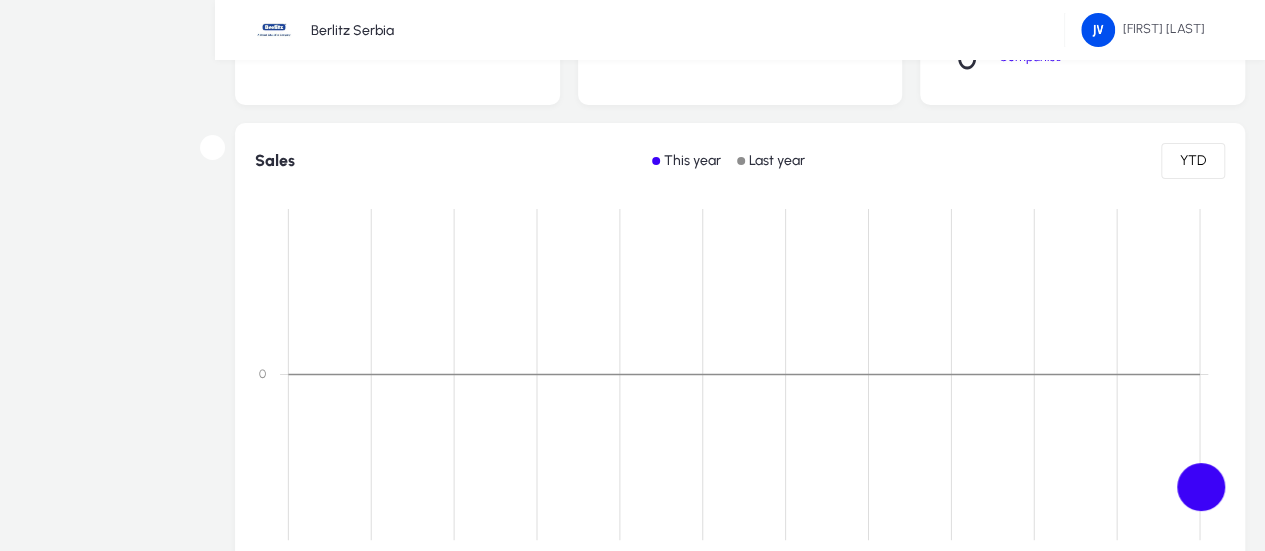 scroll, scrollTop: 700, scrollLeft: 0, axis: vertical 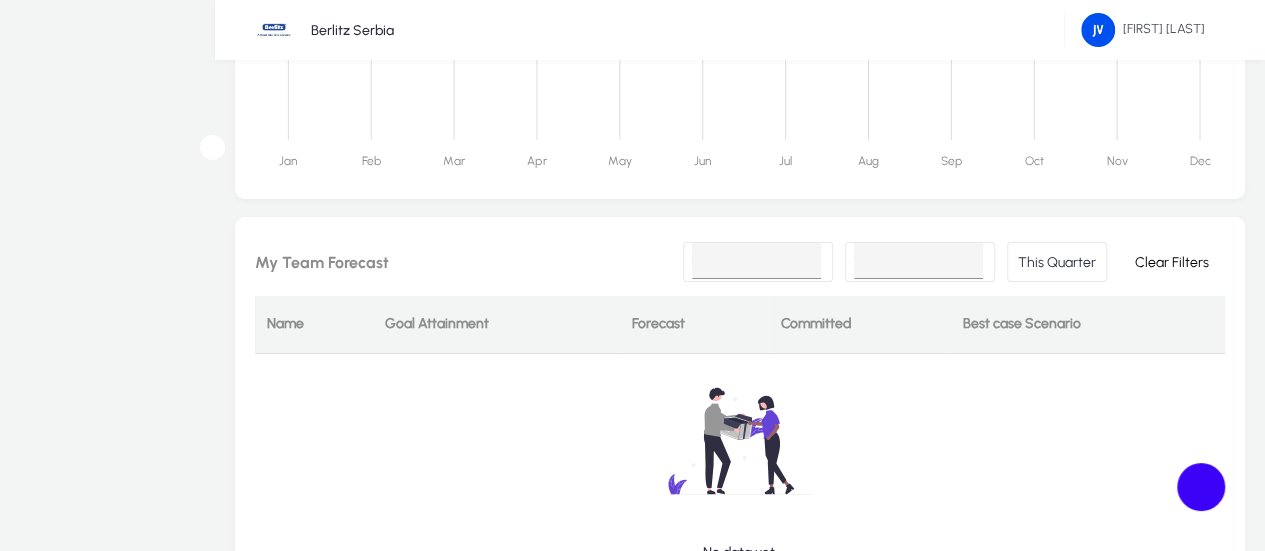 click on "Settings" at bounding box center [0, 0] 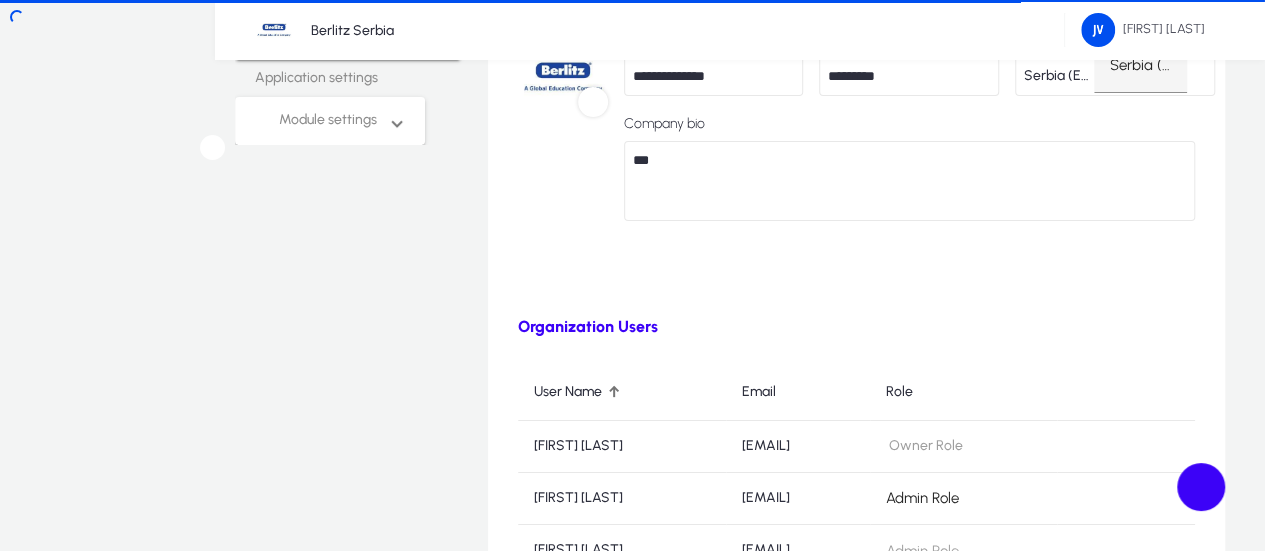 scroll, scrollTop: 531, scrollLeft: 0, axis: vertical 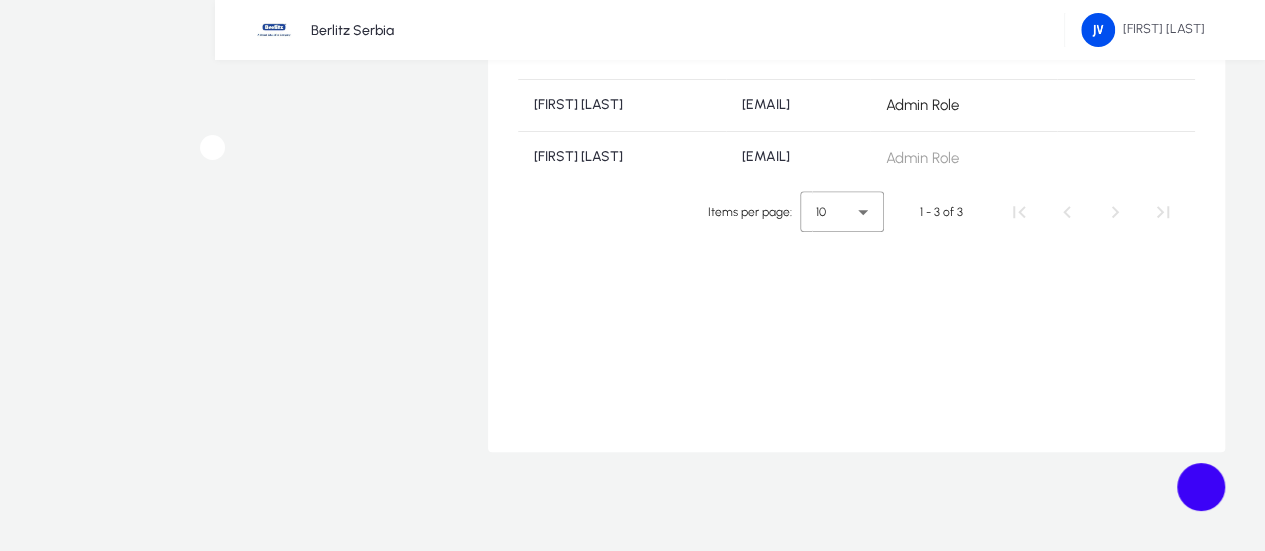 click at bounding box center [1041, 158] 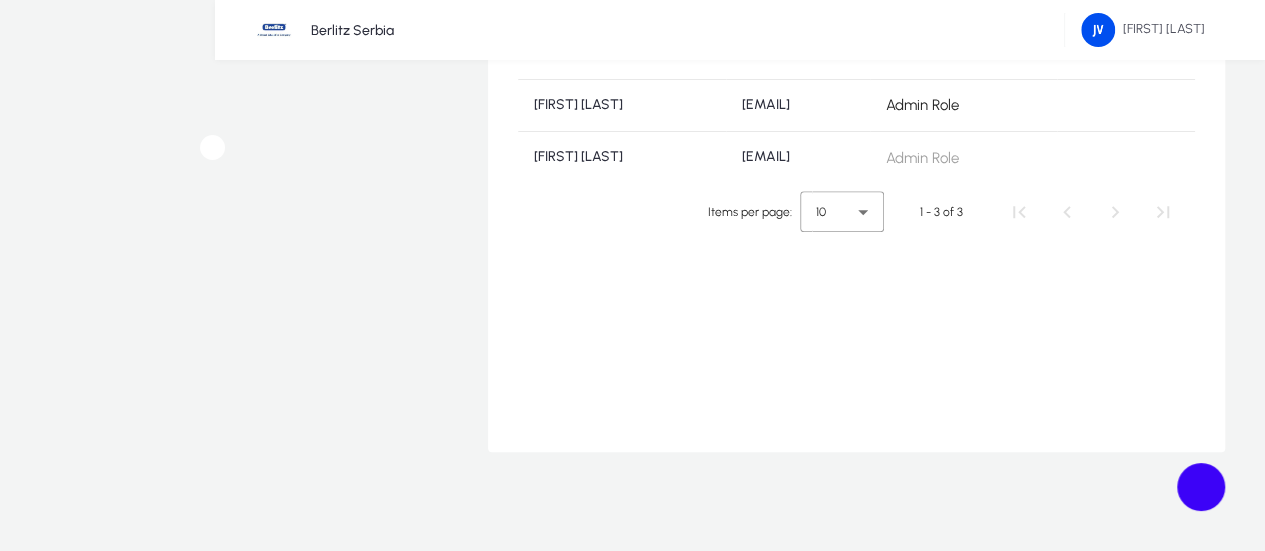 click on "Finance" at bounding box center (80, 321) 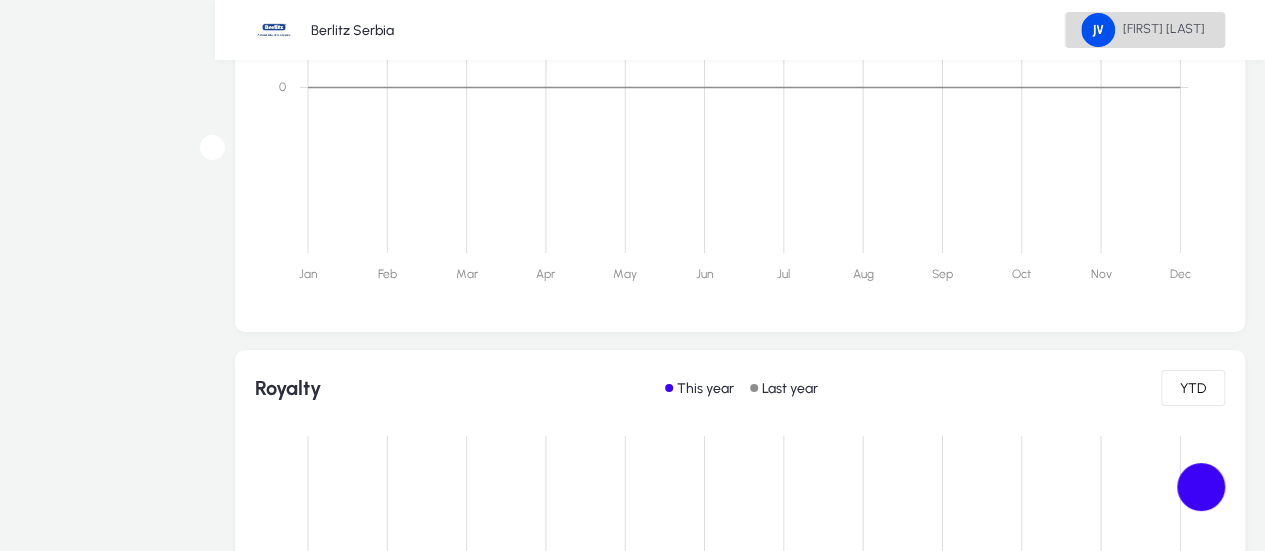 click at bounding box center (1145, 30) 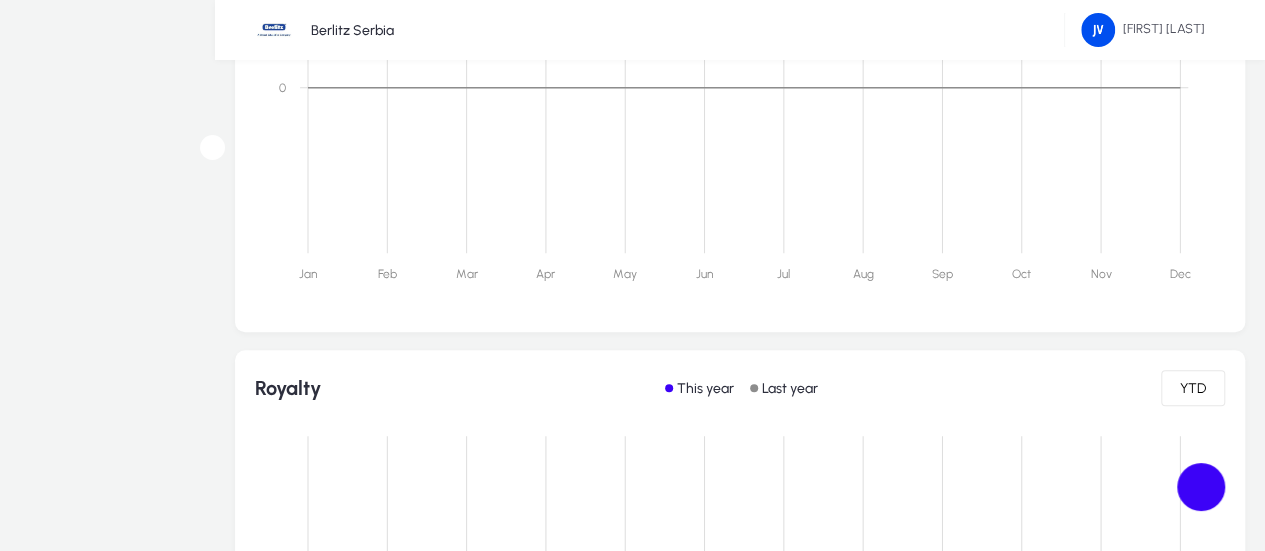 click at bounding box center (632, 192) 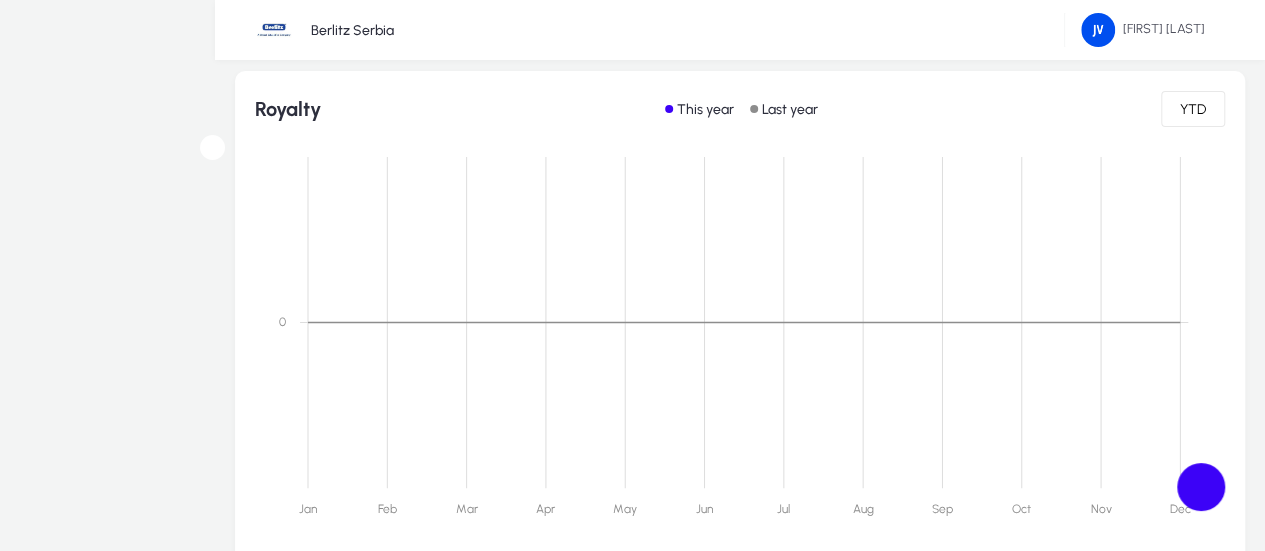 scroll, scrollTop: 931, scrollLeft: 0, axis: vertical 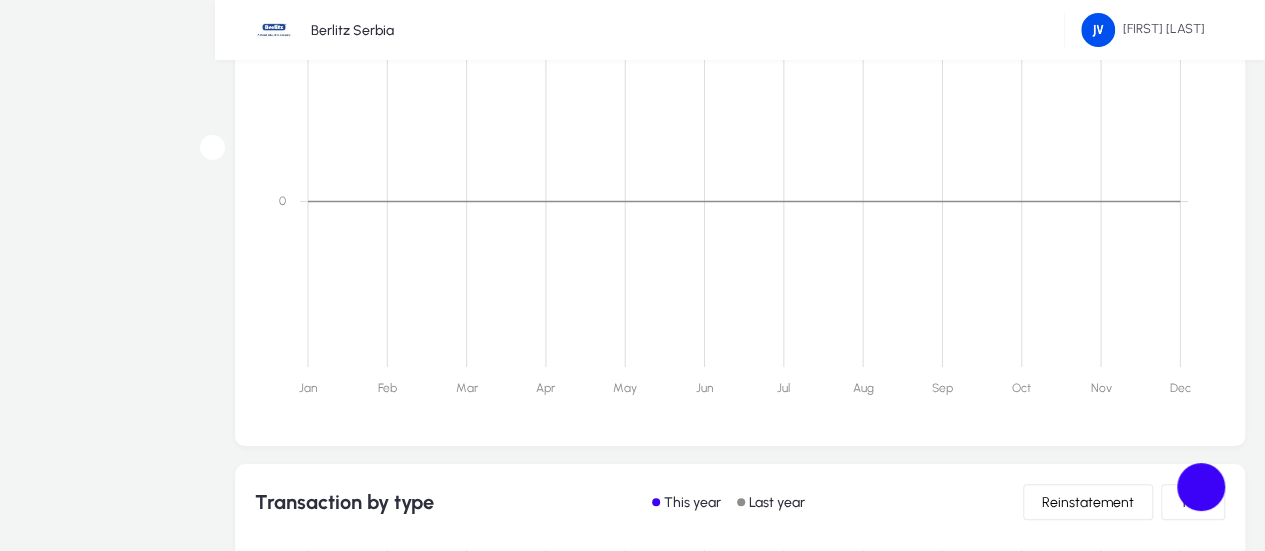 click on "Settings" at bounding box center (0, 0) 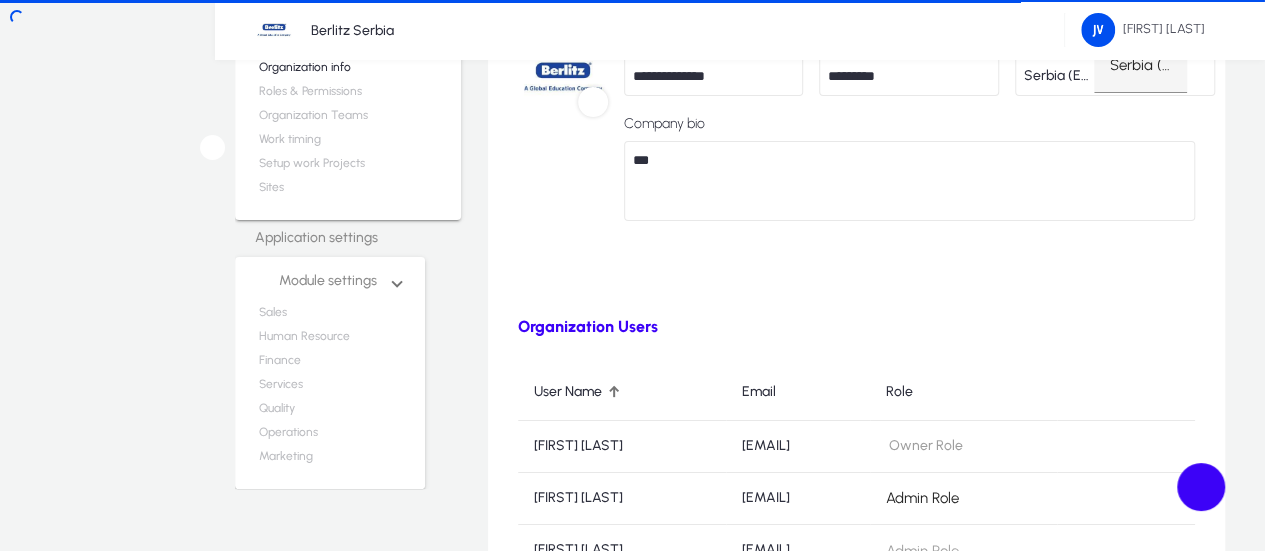 scroll, scrollTop: 531, scrollLeft: 0, axis: vertical 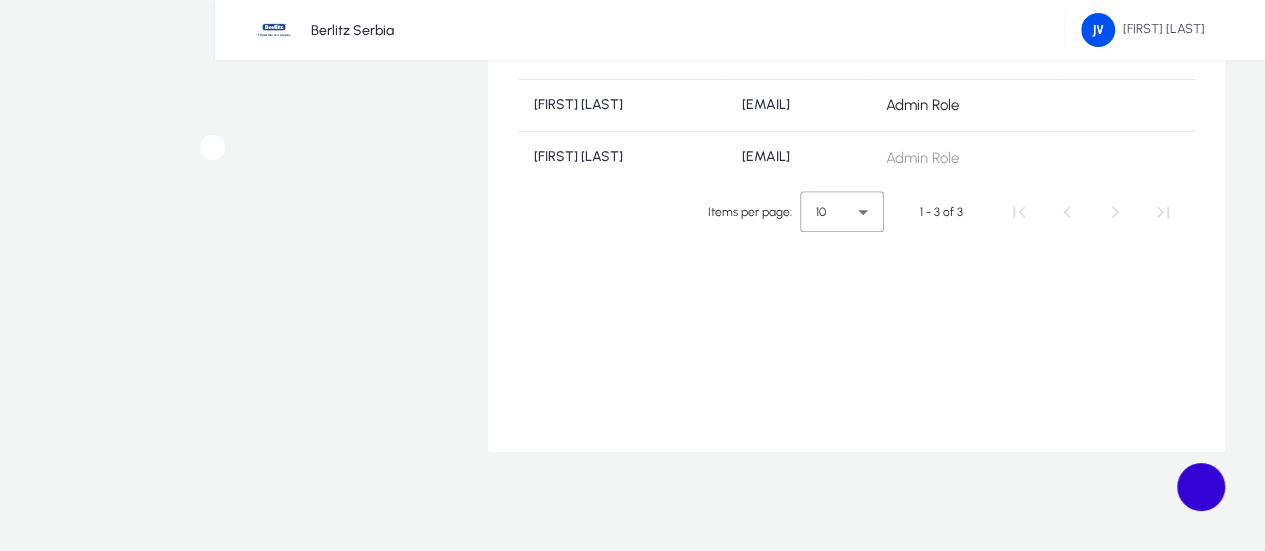 click at bounding box center [1201, 487] 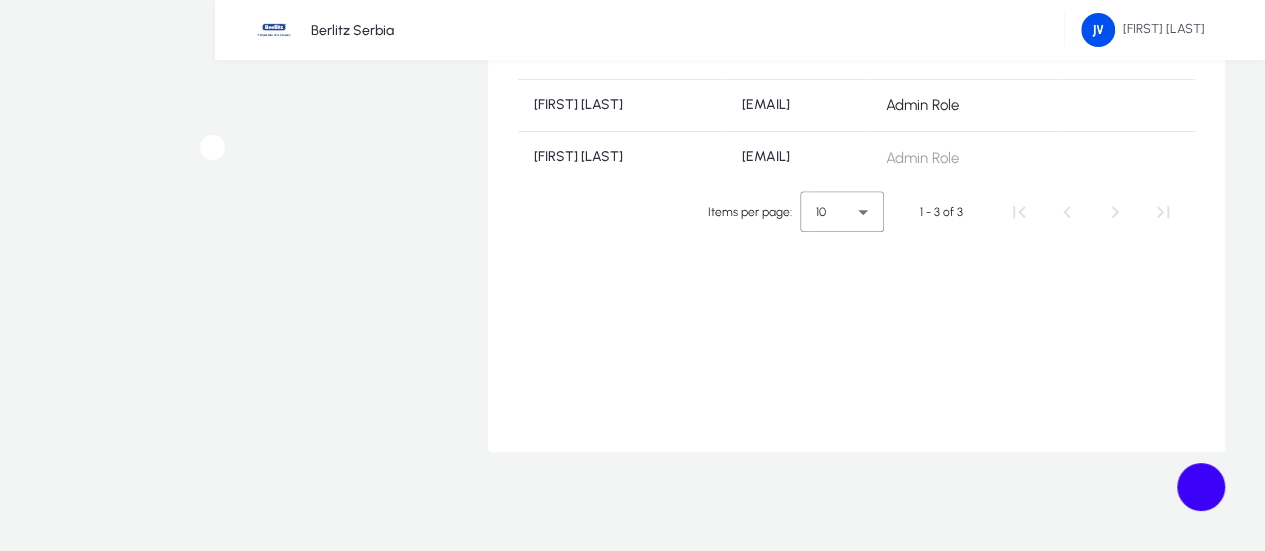 click at bounding box center [632, 191] 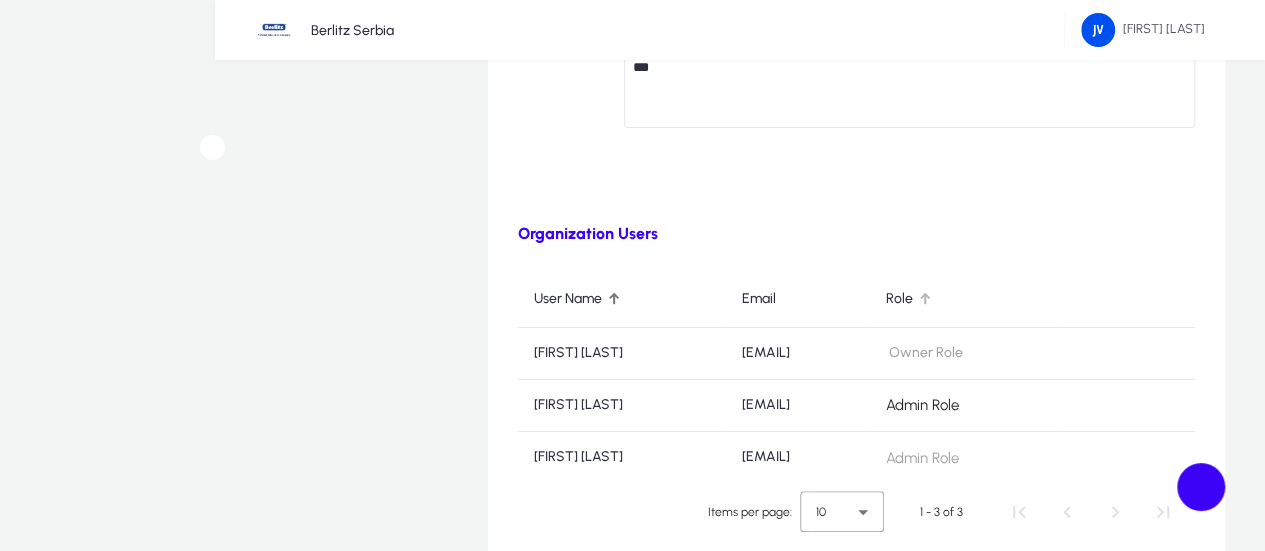 scroll, scrollTop: 331, scrollLeft: 0, axis: vertical 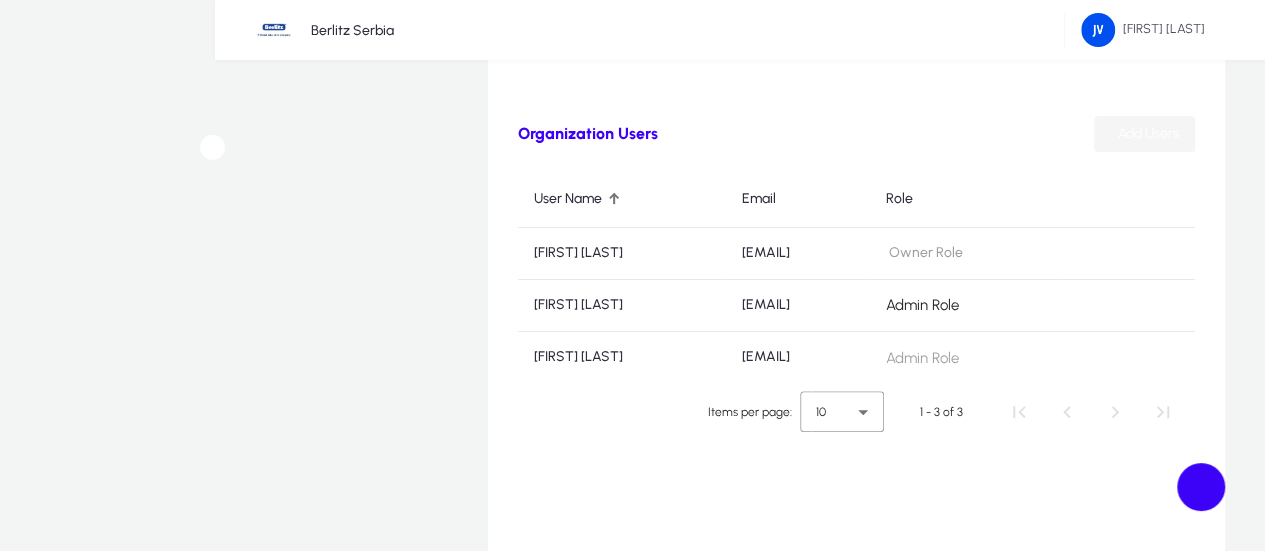 click at bounding box center (1144, 134) 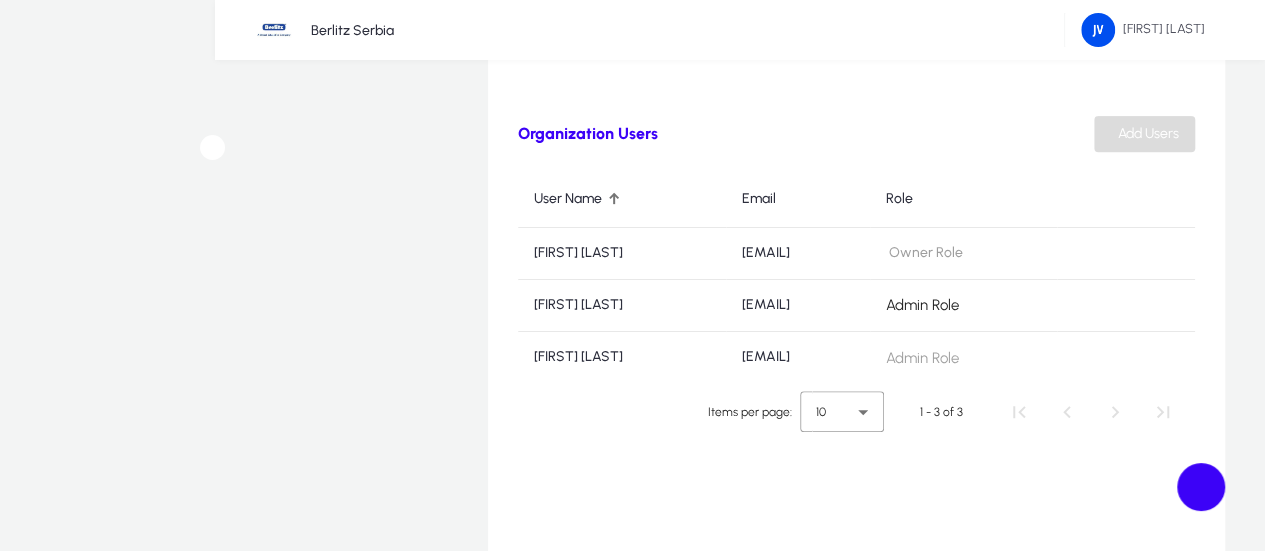 scroll, scrollTop: 0, scrollLeft: 0, axis: both 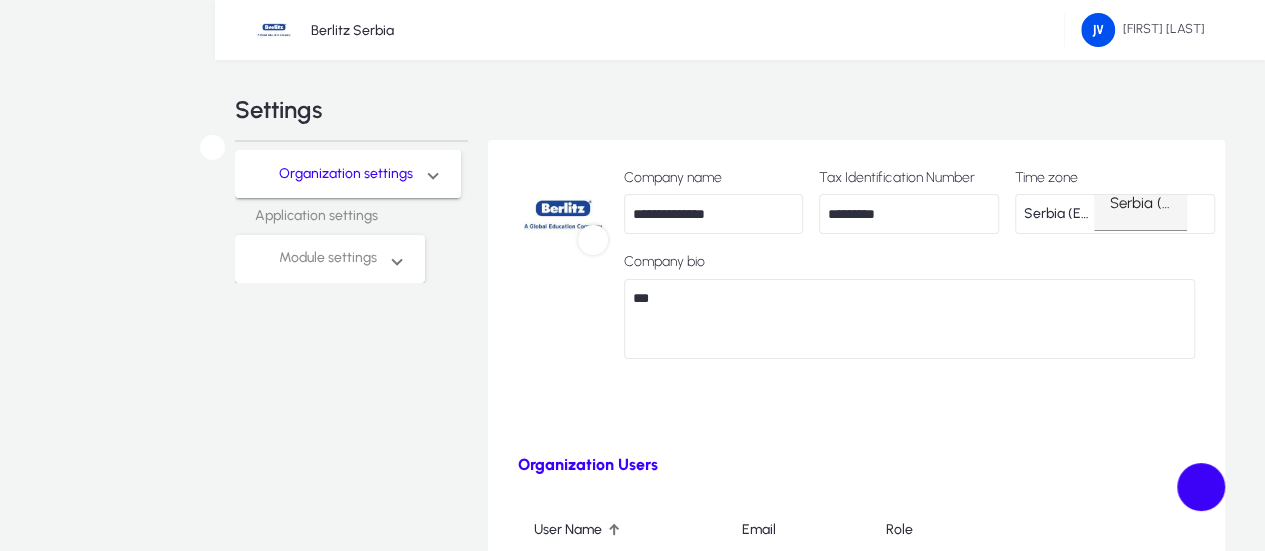 click at bounding box center [260, 839] 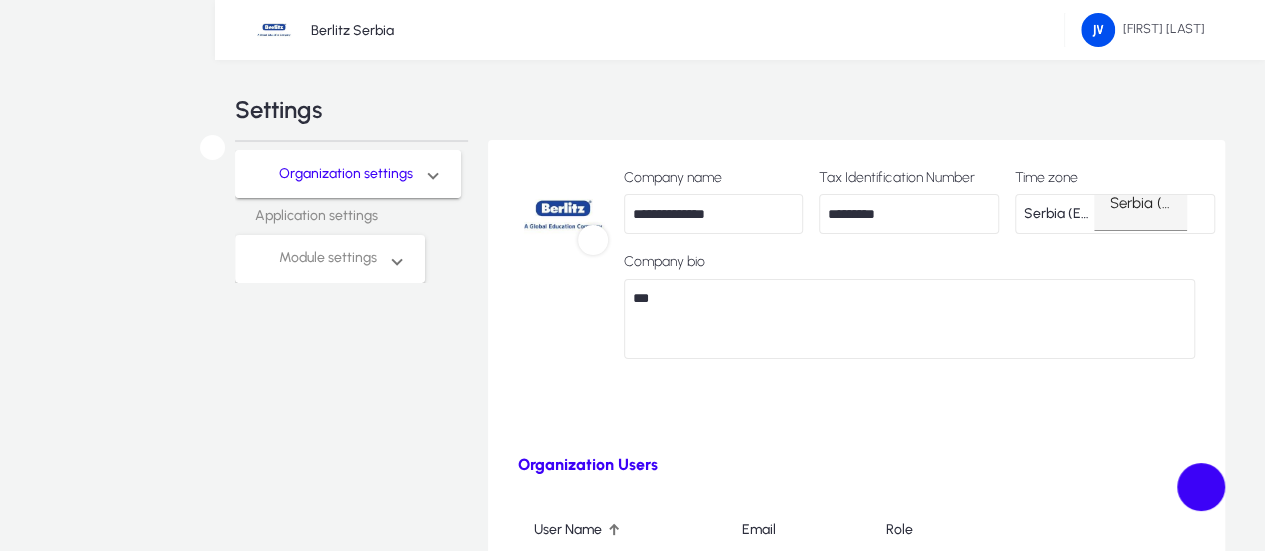 click on "Admin Role" at bounding box center (112, 1015) 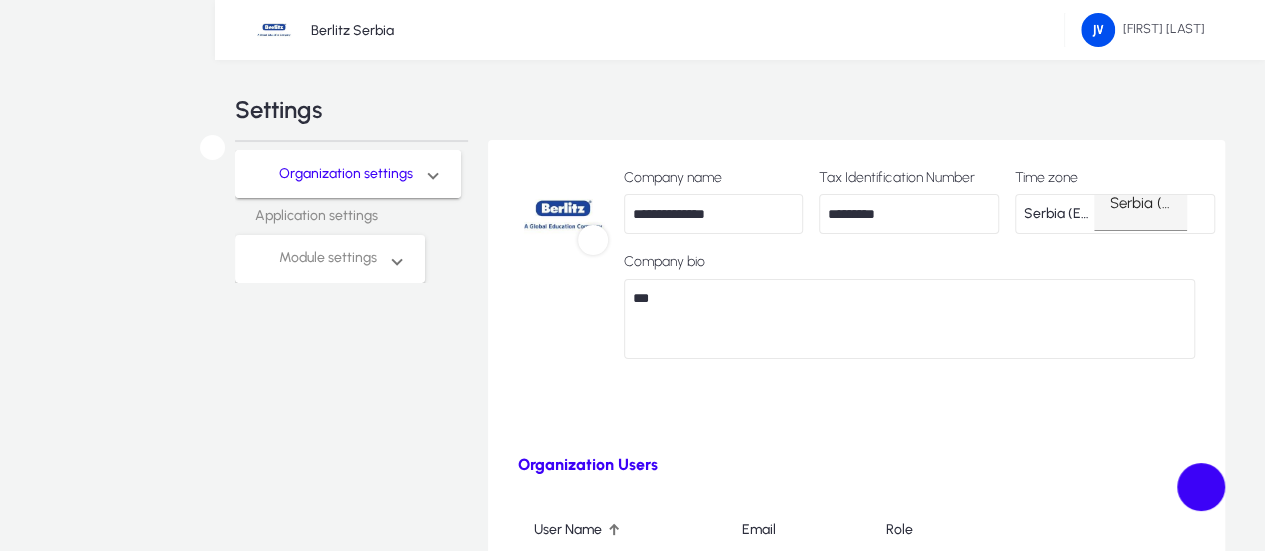 click on "Invite" at bounding box center (964, 957) 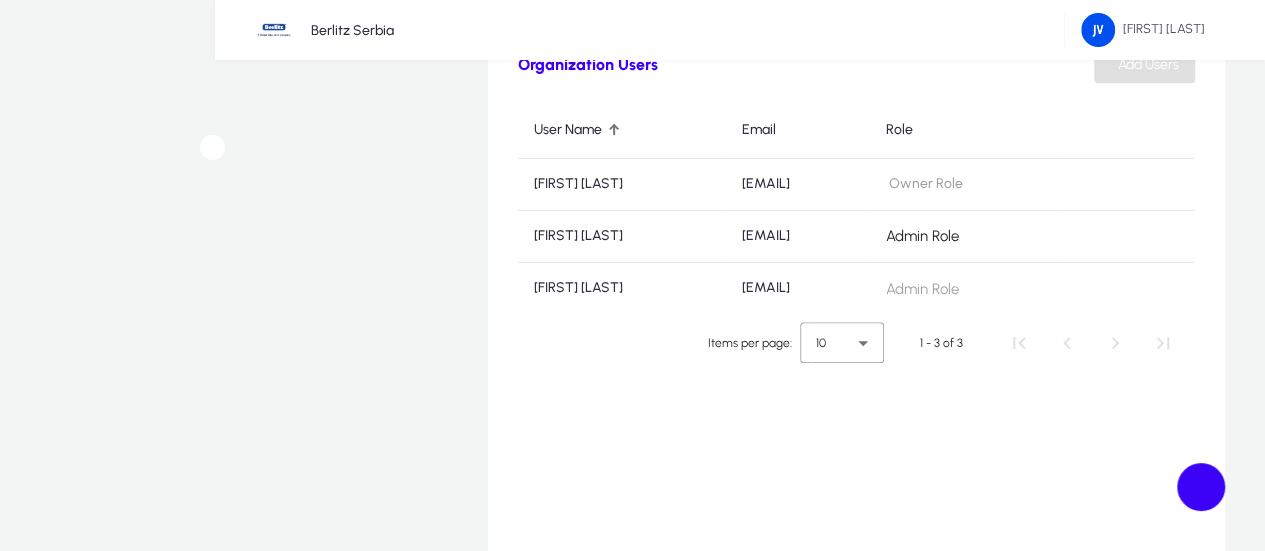 scroll, scrollTop: 0, scrollLeft: 0, axis: both 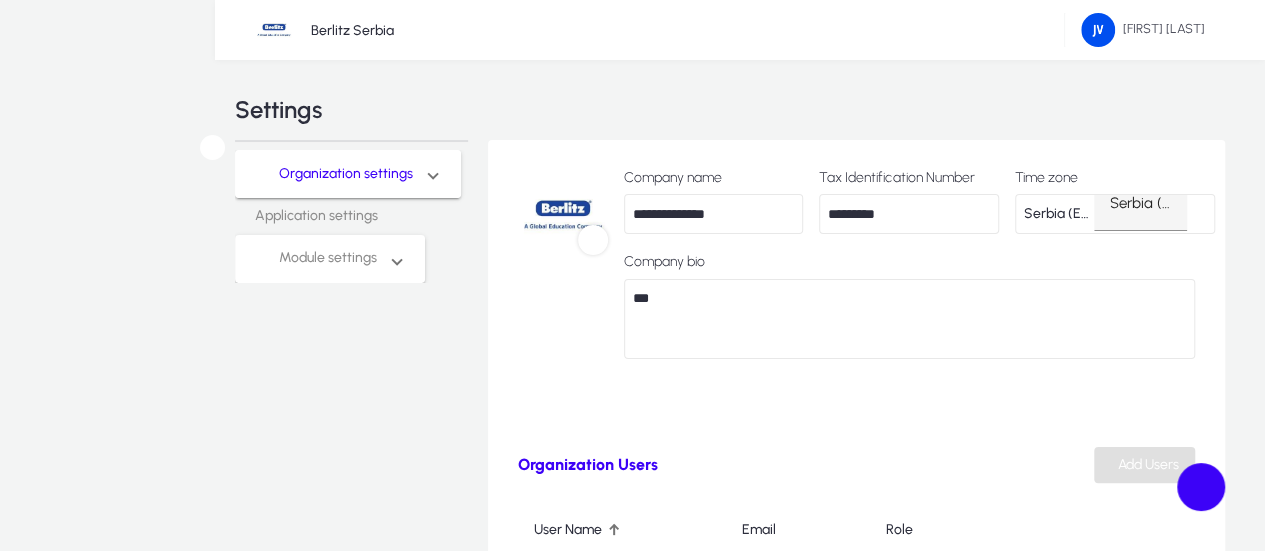 click at bounding box center (0, 0) 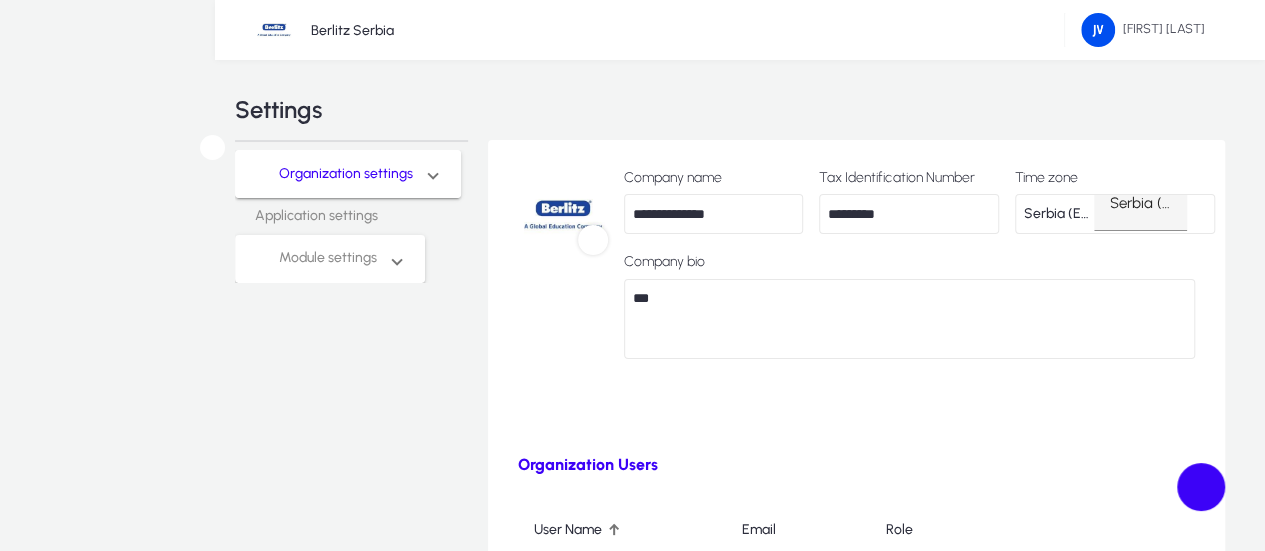 scroll, scrollTop: 65, scrollLeft: 0, axis: vertical 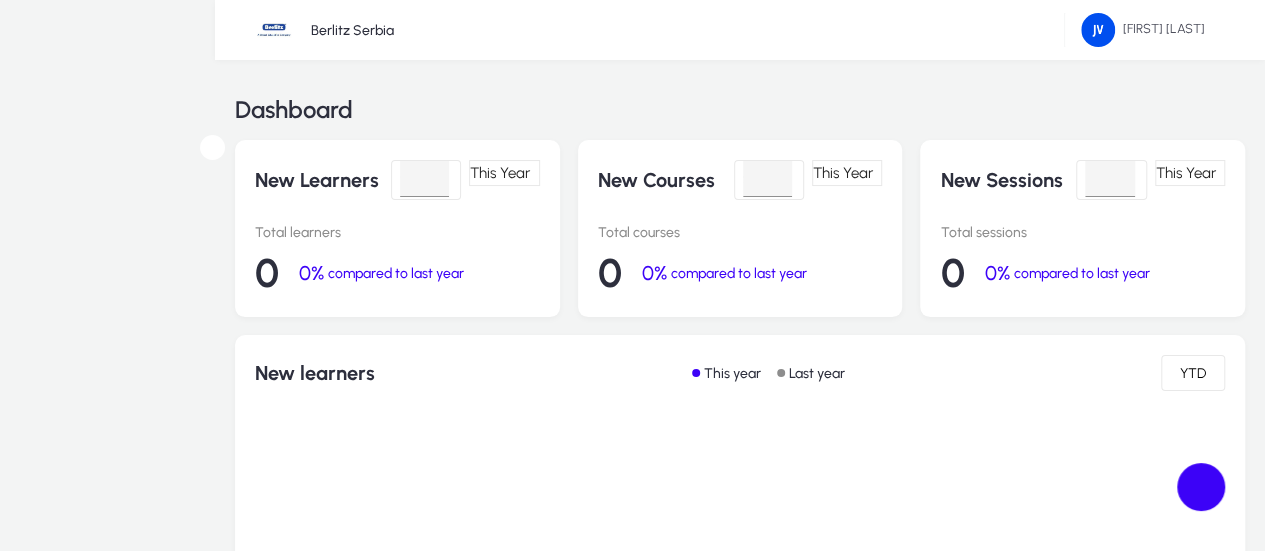 click on "Curriculum Designs" at bounding box center [0, 0] 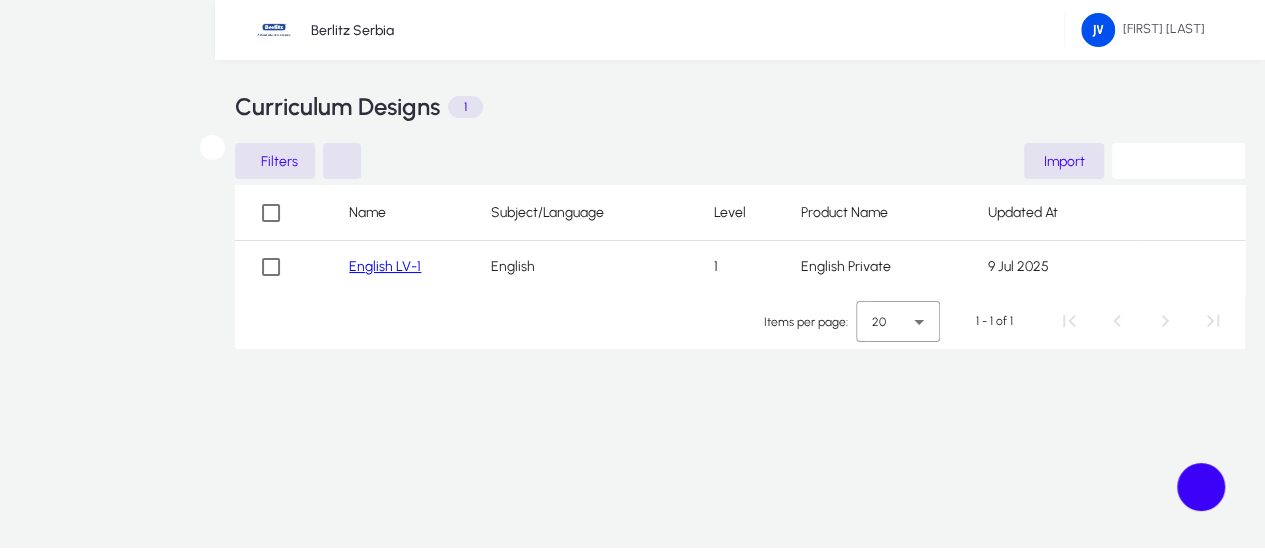 scroll, scrollTop: 0, scrollLeft: 0, axis: both 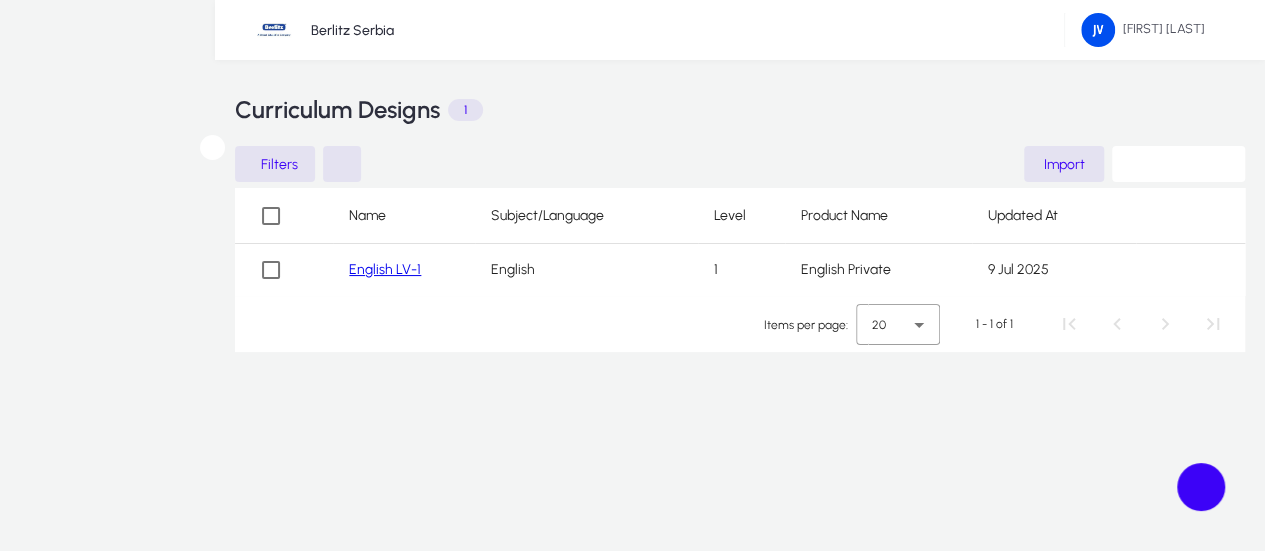 click on "English LV-1" at bounding box center (385, 269) 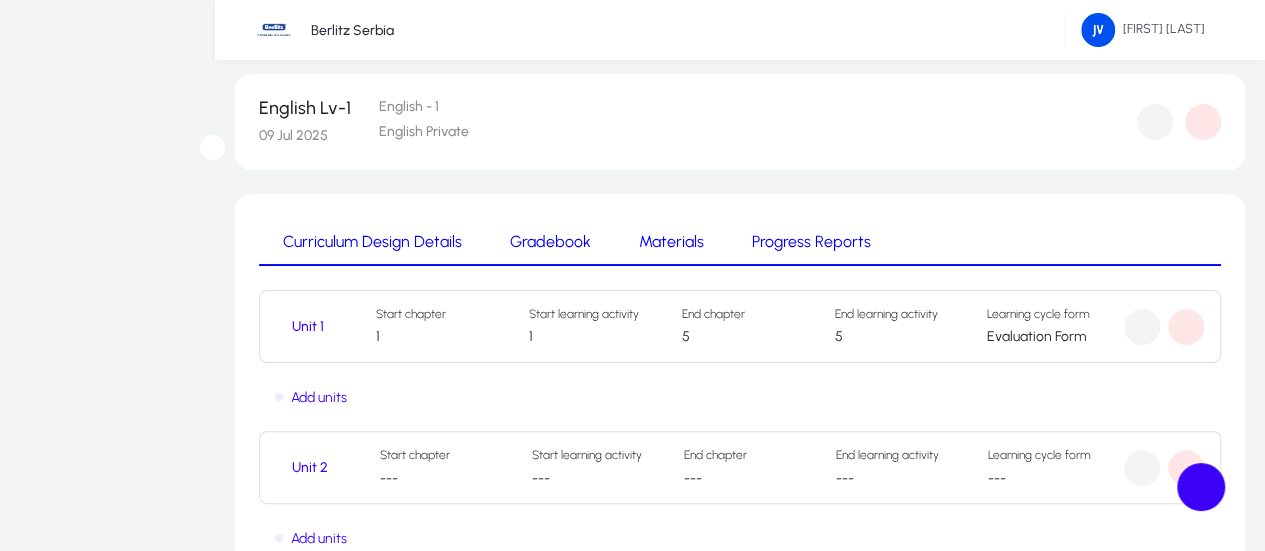 scroll, scrollTop: 0, scrollLeft: 0, axis: both 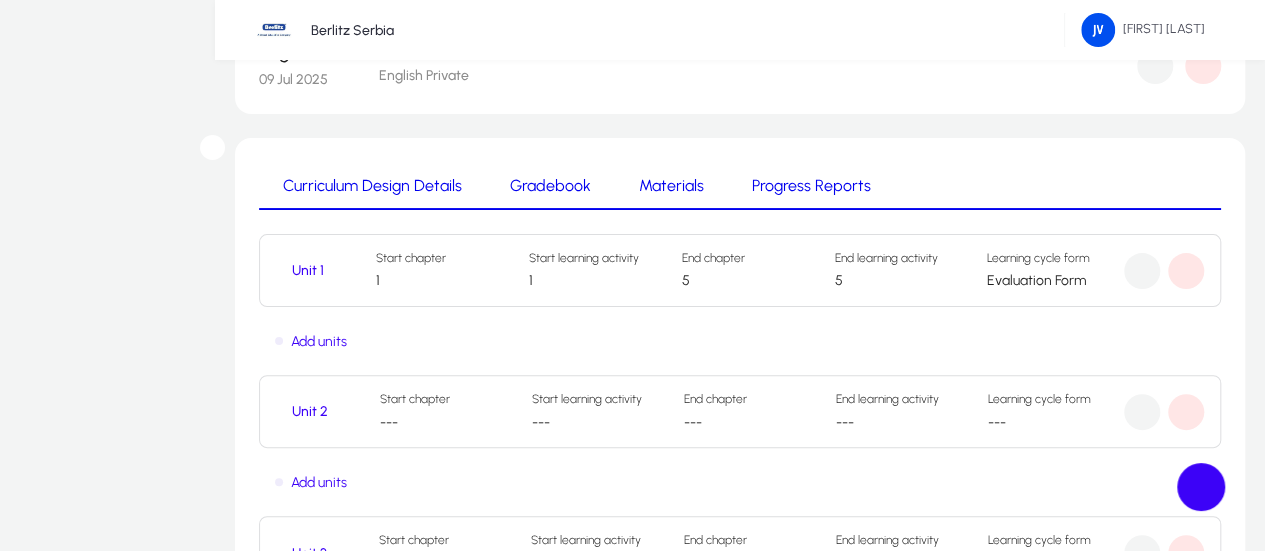 click on "Learners" at bounding box center [0, 0] 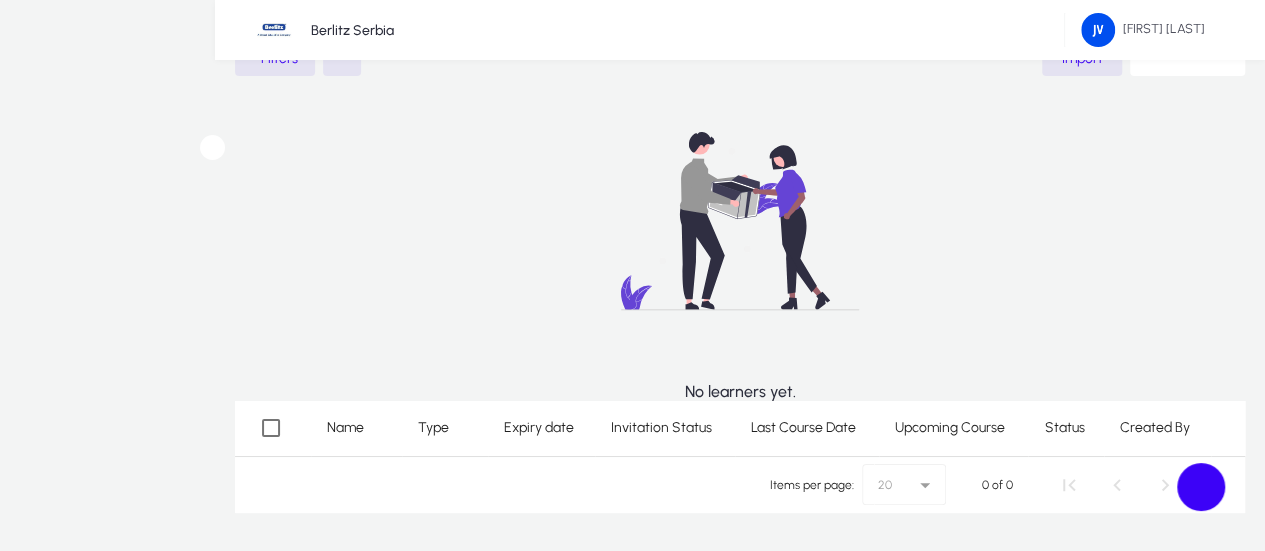 scroll, scrollTop: 0, scrollLeft: 0, axis: both 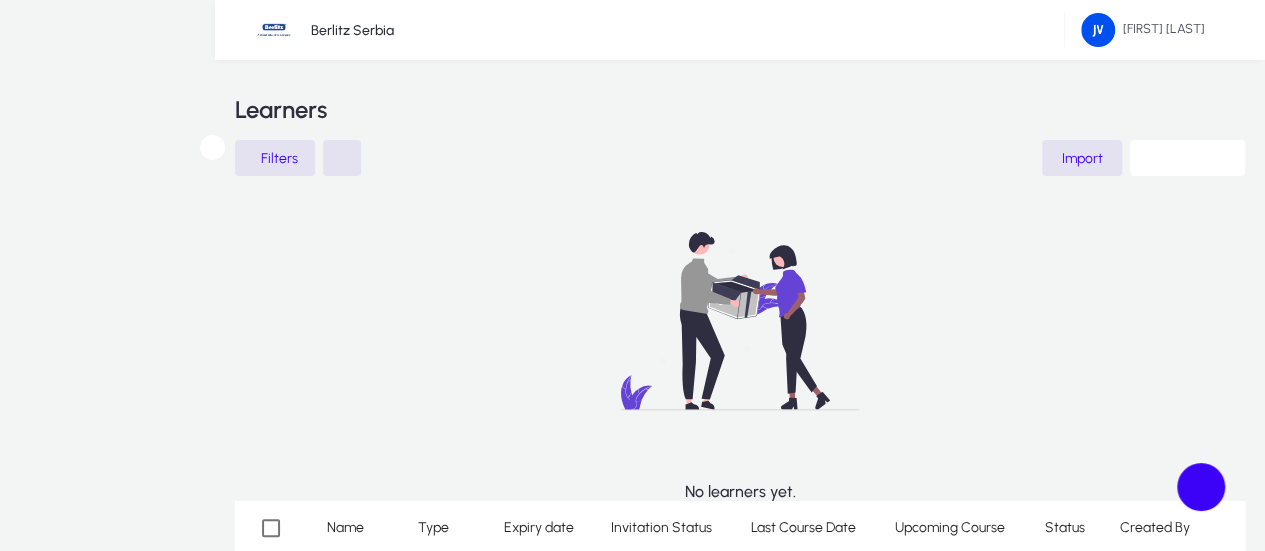 click on "Curriculum Designs" at bounding box center [0, 0] 